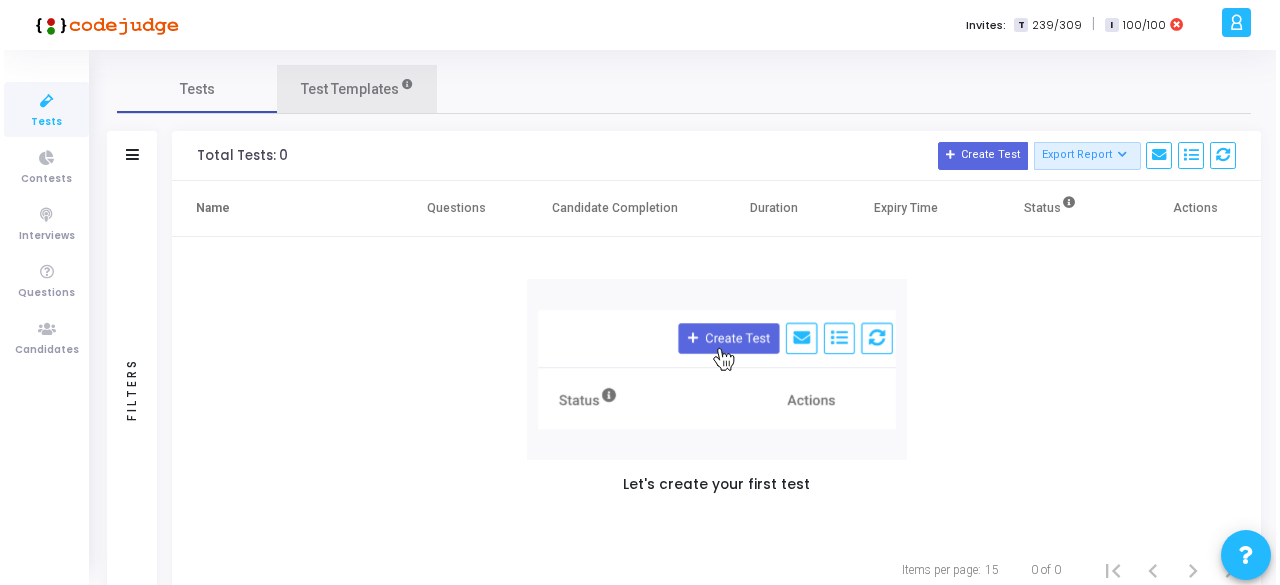 scroll, scrollTop: 0, scrollLeft: 0, axis: both 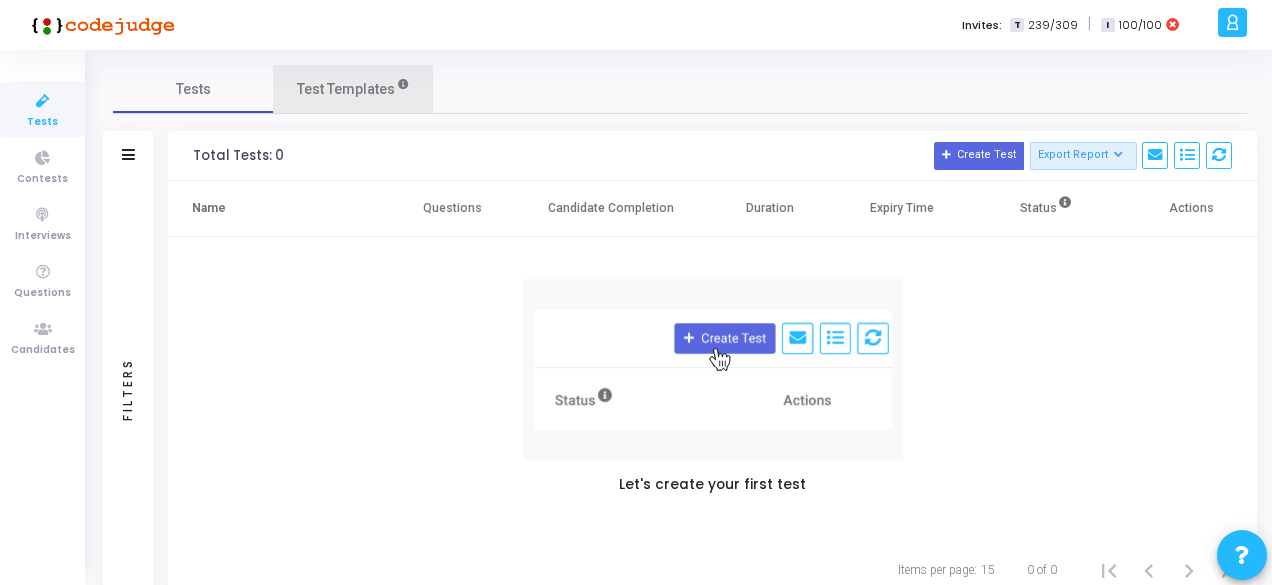 click on "Test Templates" at bounding box center (346, 89) 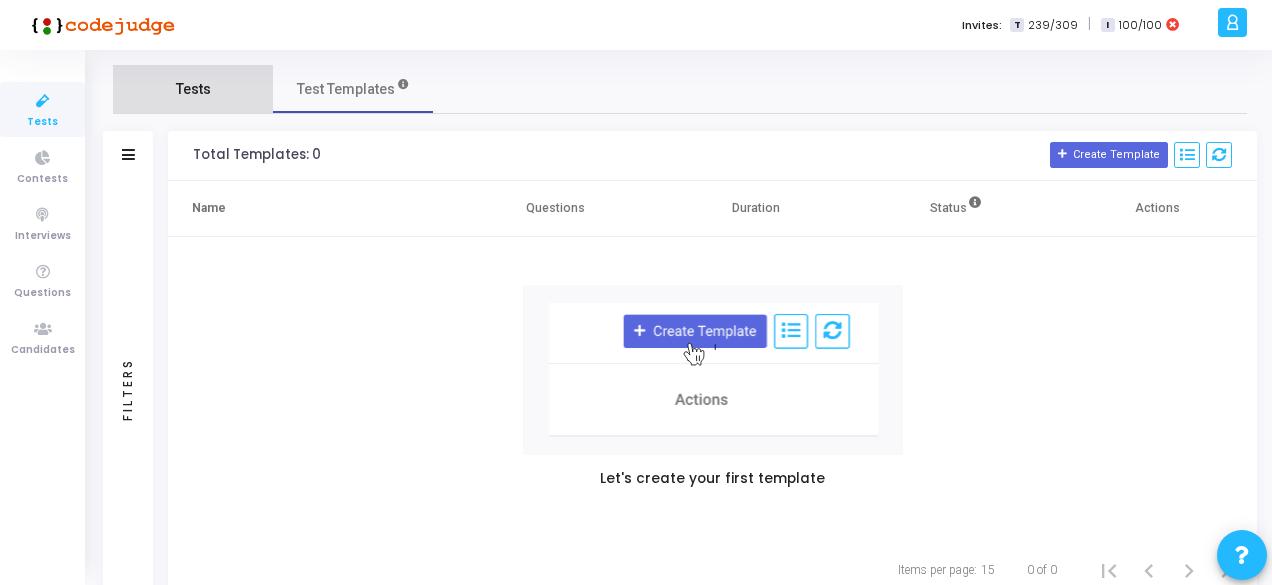click on "Tests" at bounding box center [193, 89] 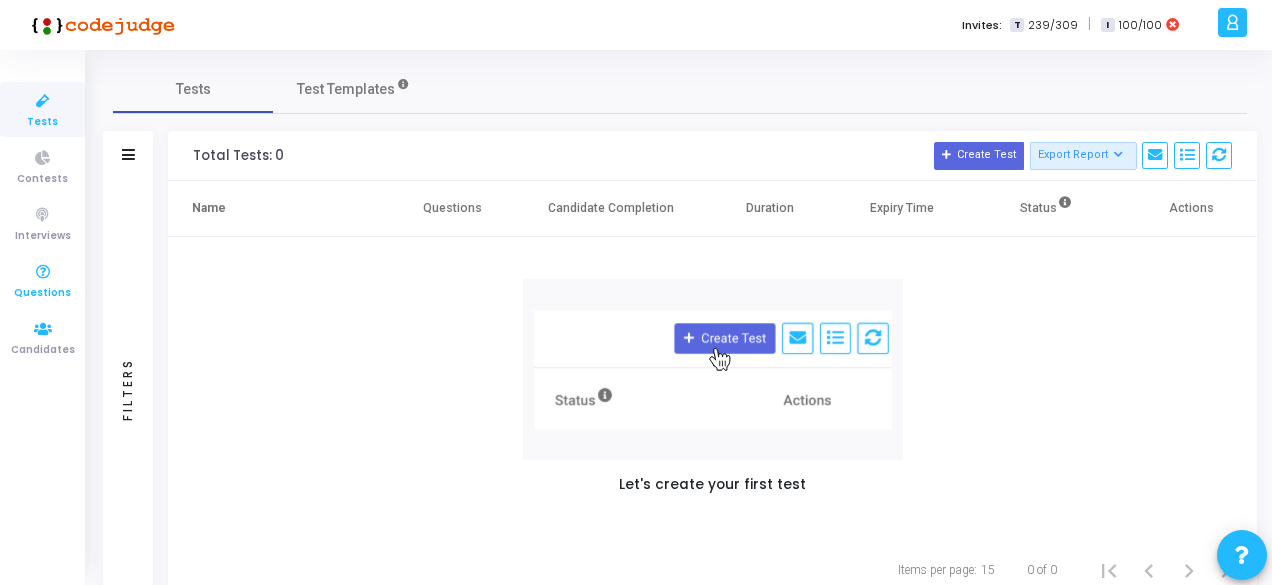 click at bounding box center (43, 272) 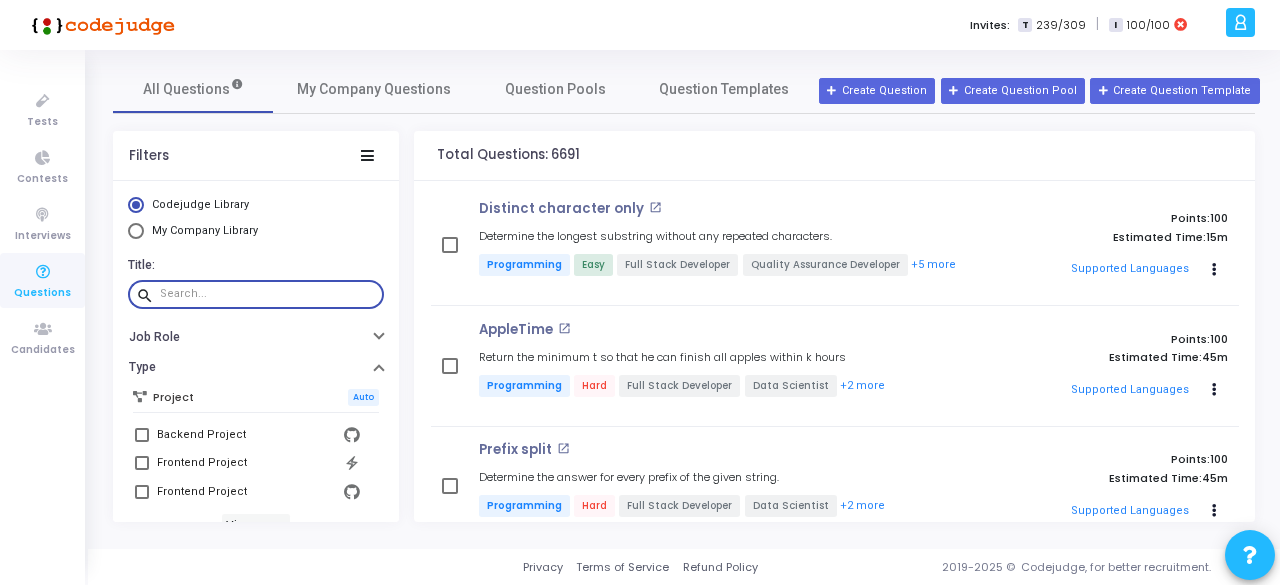 click at bounding box center (268, 294) 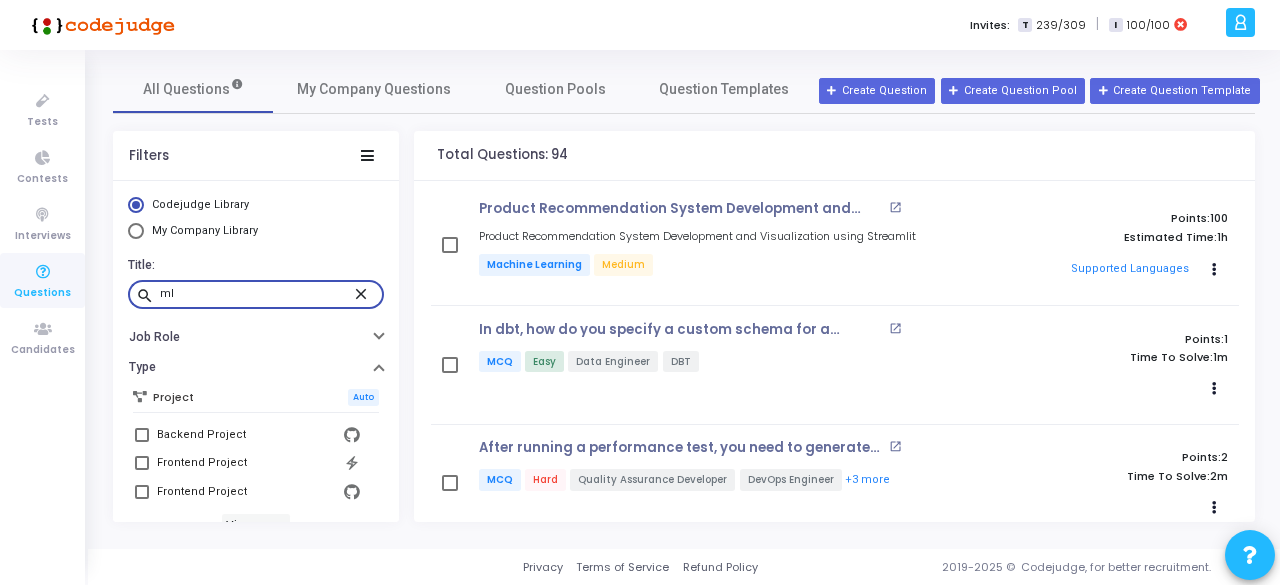 type on "m" 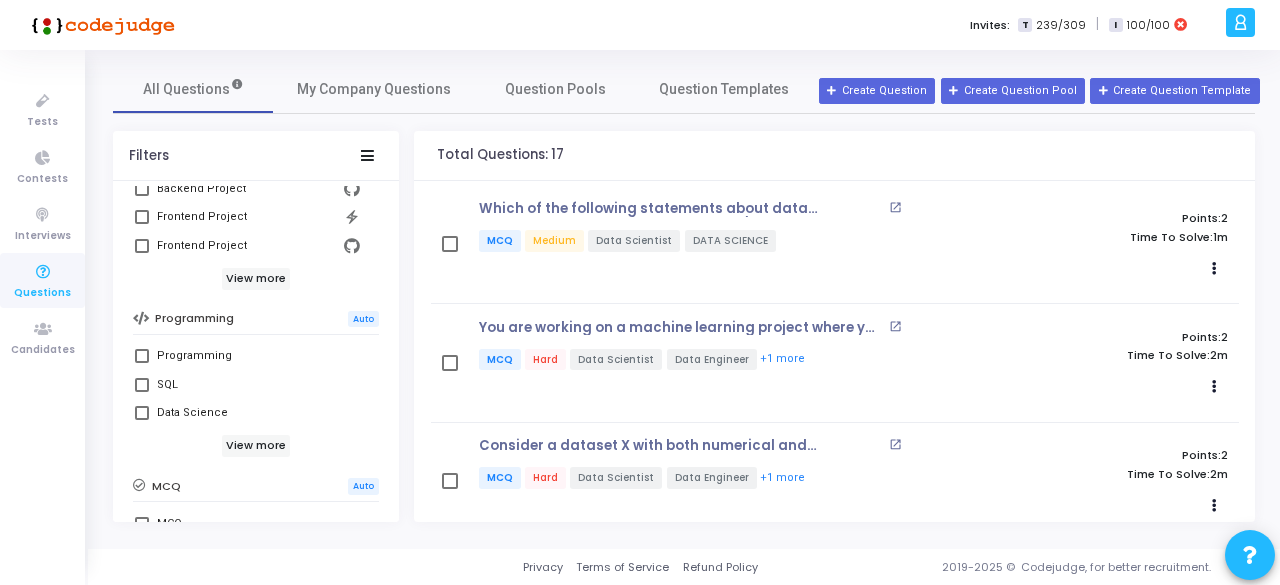 scroll, scrollTop: 244, scrollLeft: 0, axis: vertical 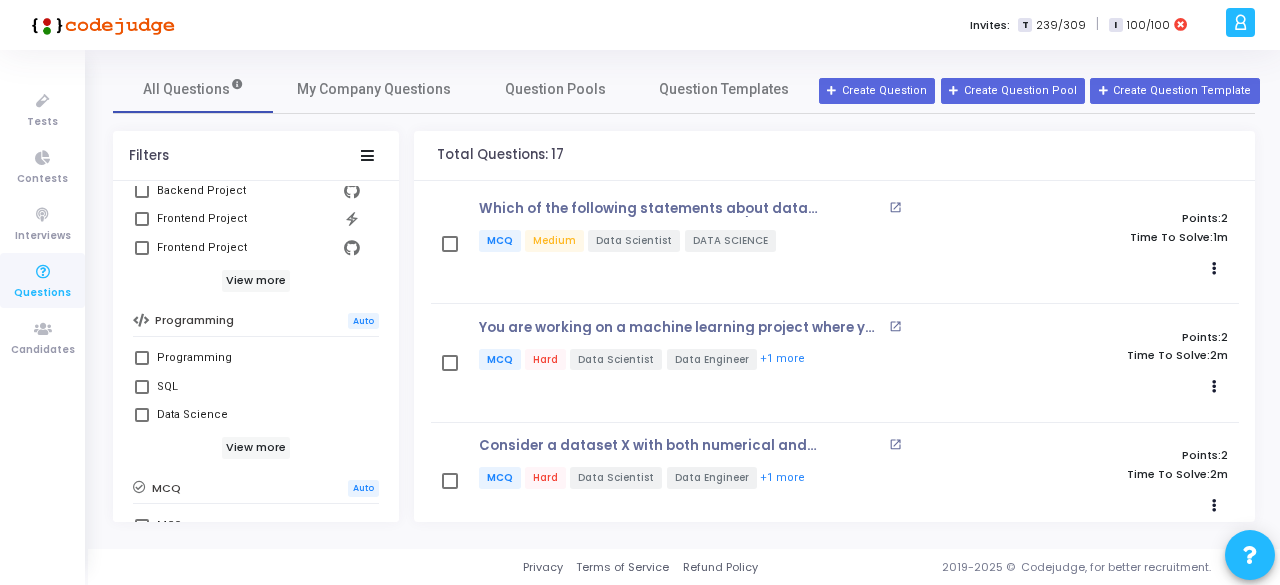type on "machine learning" 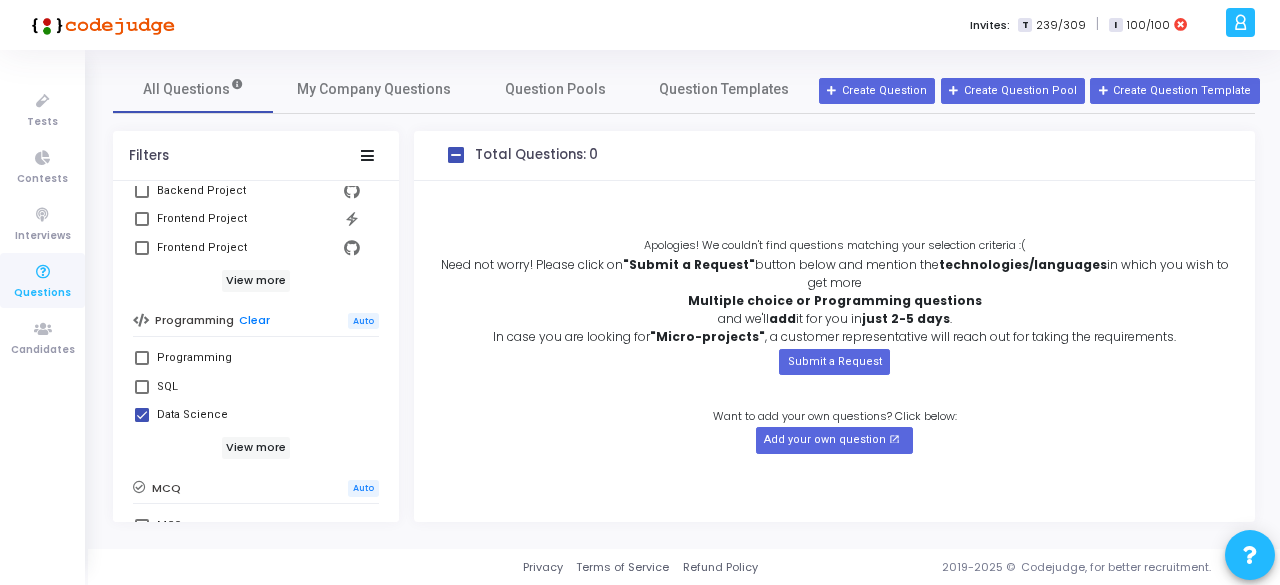 click at bounding box center (142, 358) 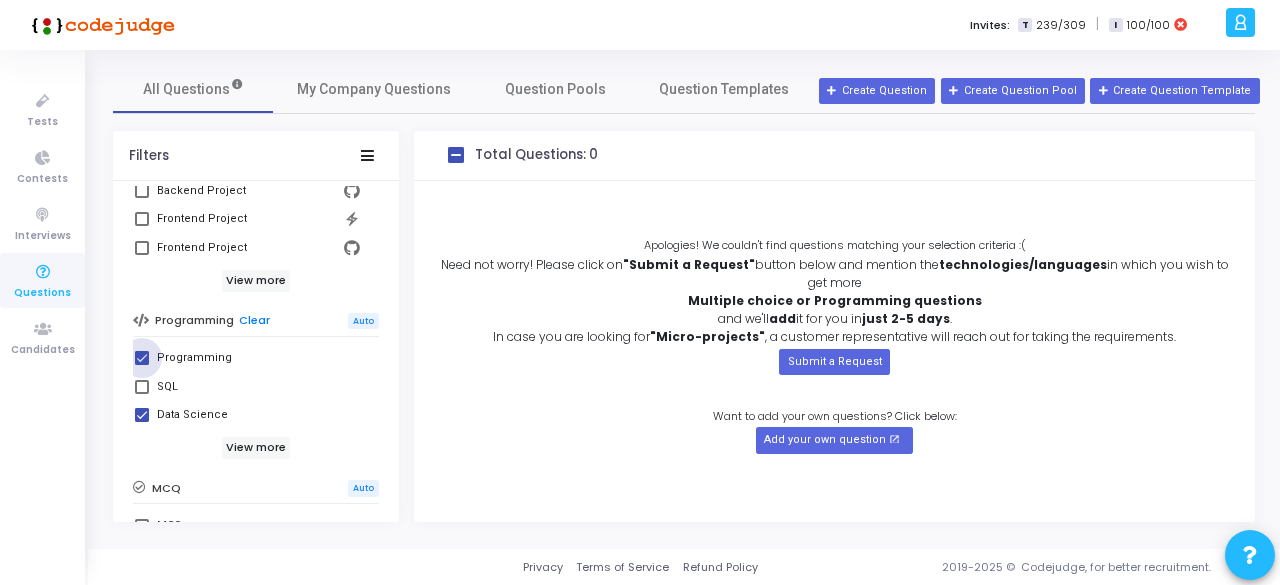 click at bounding box center [142, 358] 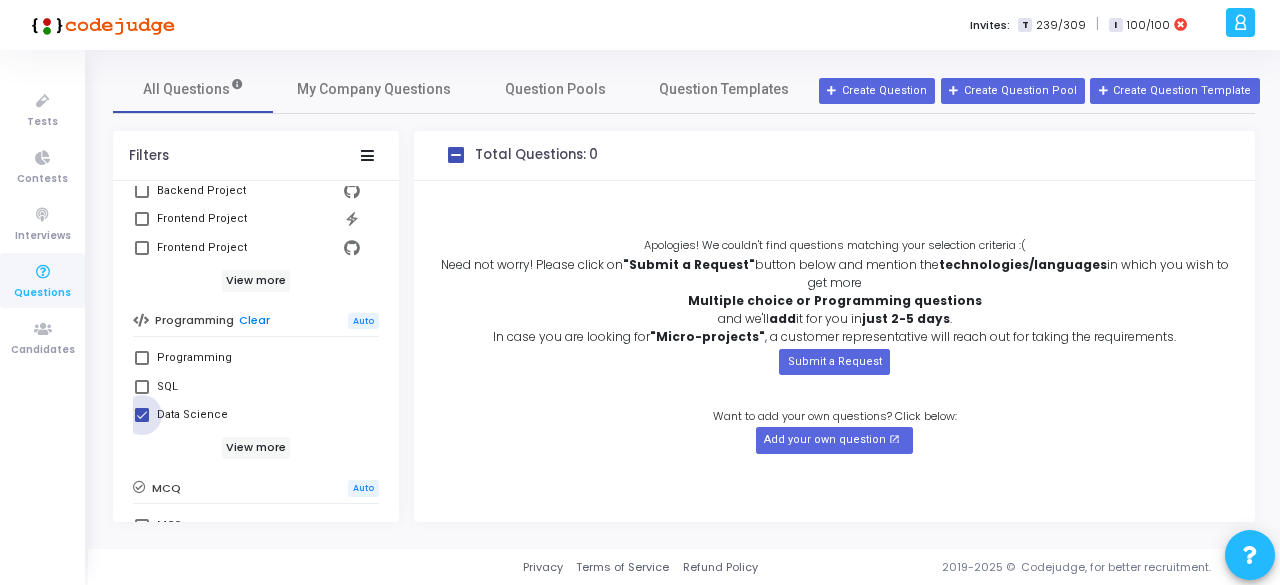 click at bounding box center [142, 415] 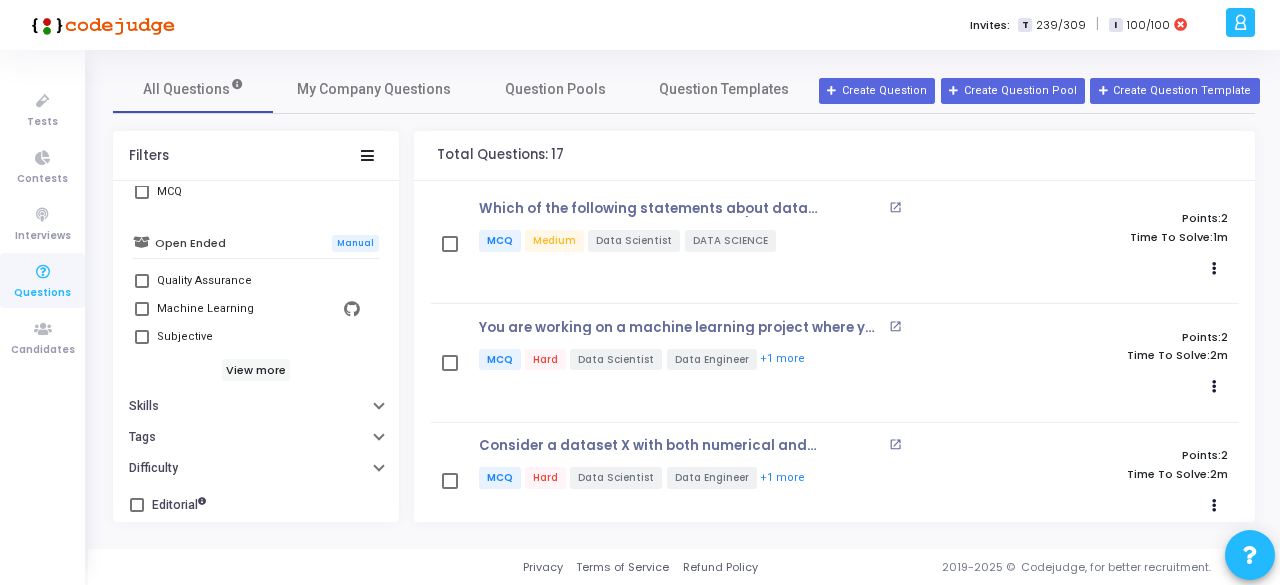 scroll, scrollTop: 0, scrollLeft: 0, axis: both 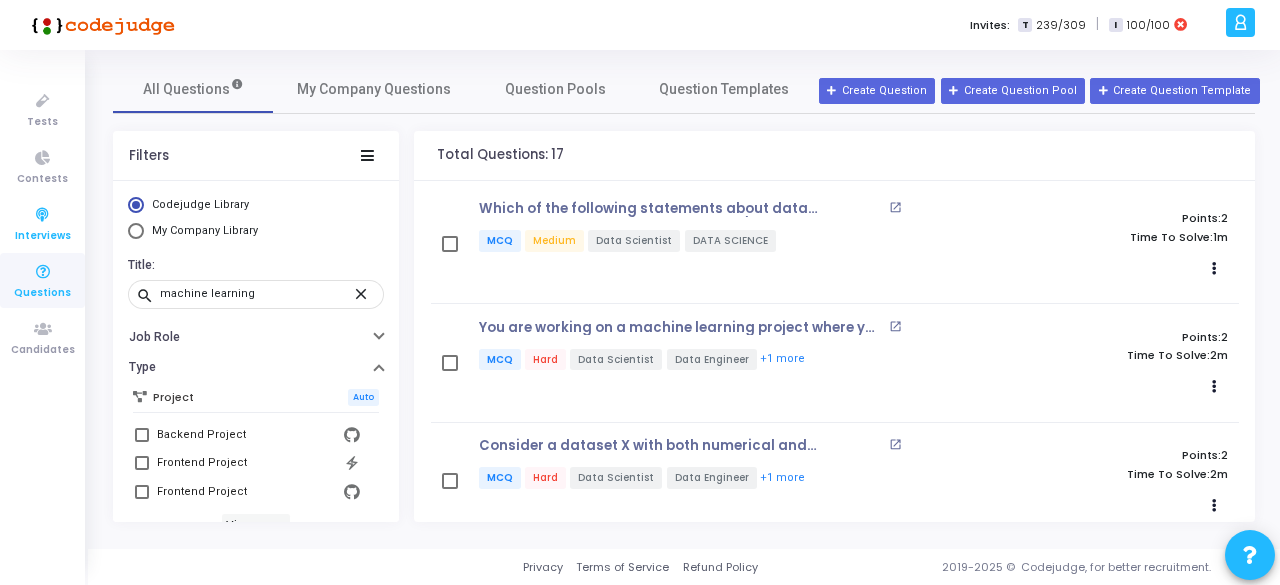 click on "Interviews" at bounding box center (43, 236) 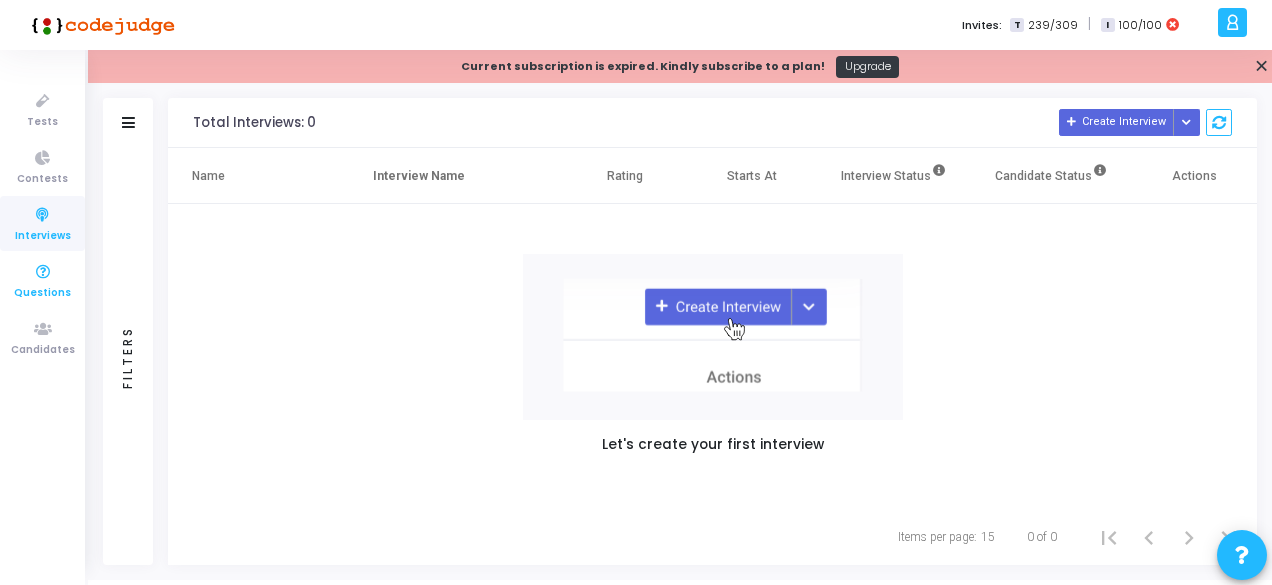 click at bounding box center [43, 272] 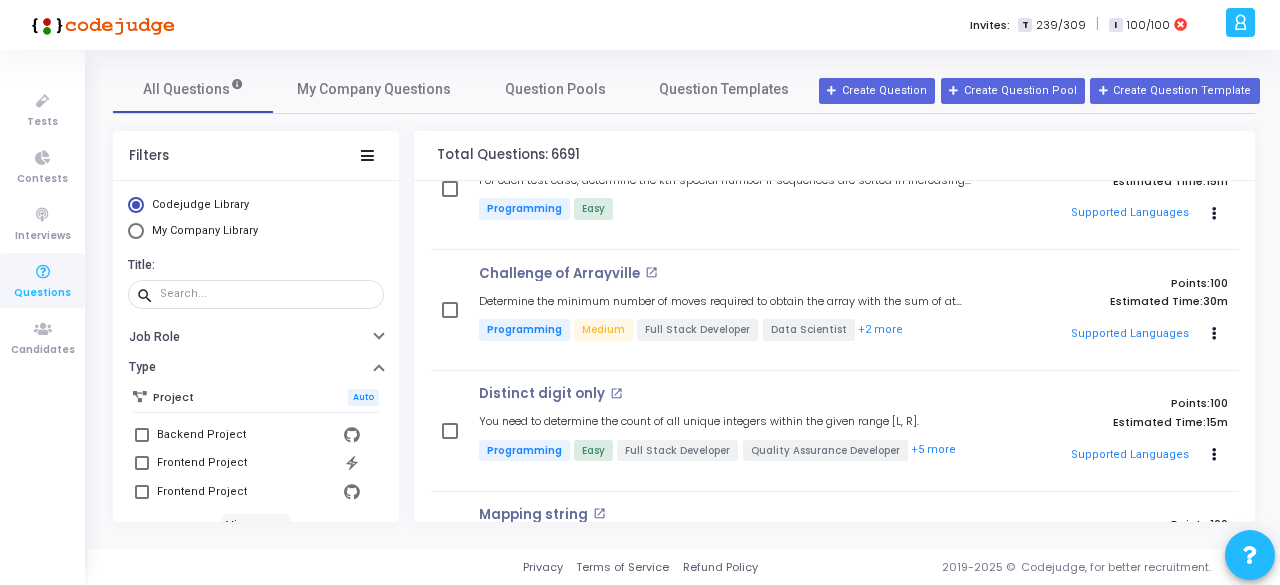 scroll, scrollTop: 2841, scrollLeft: 0, axis: vertical 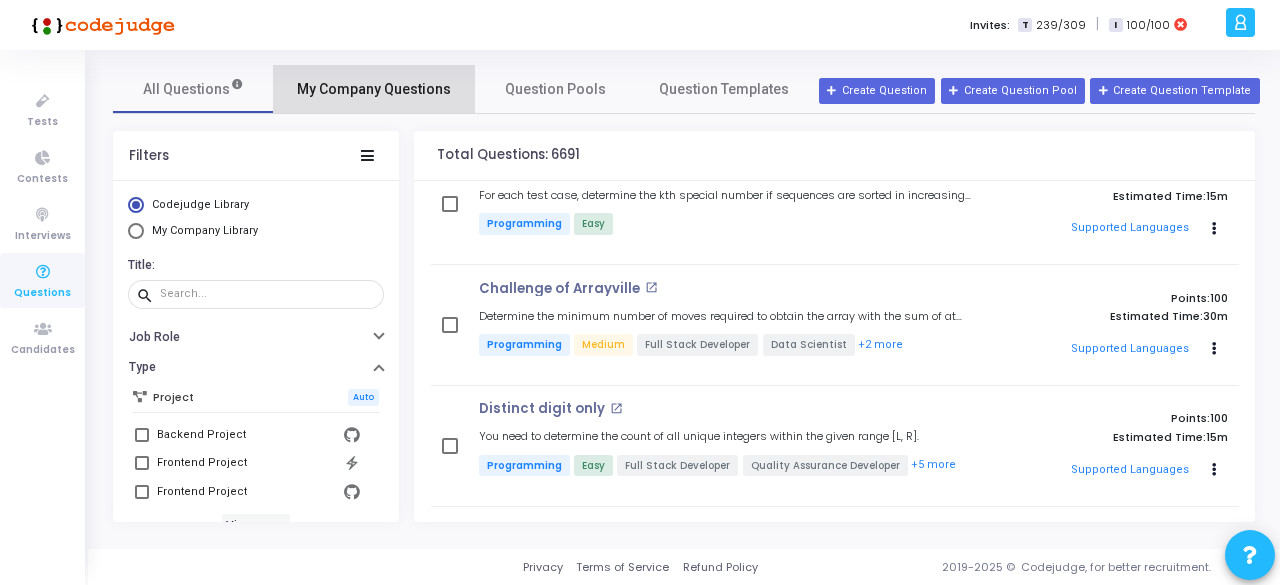 click on "My Company Questions" at bounding box center (374, 89) 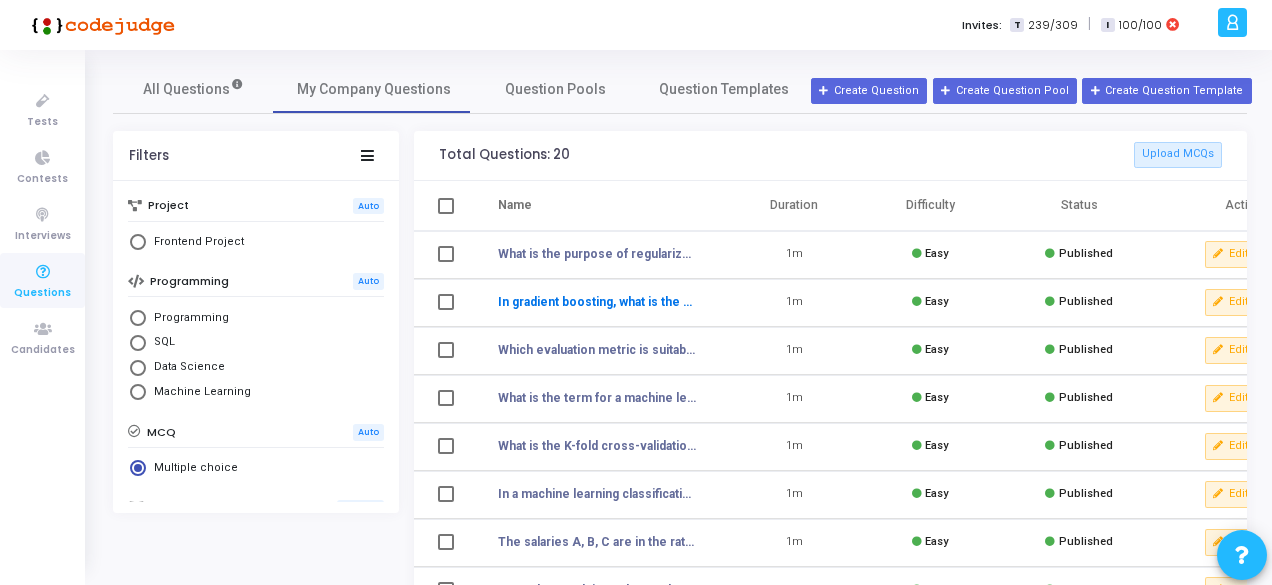 scroll, scrollTop: 1, scrollLeft: 0, axis: vertical 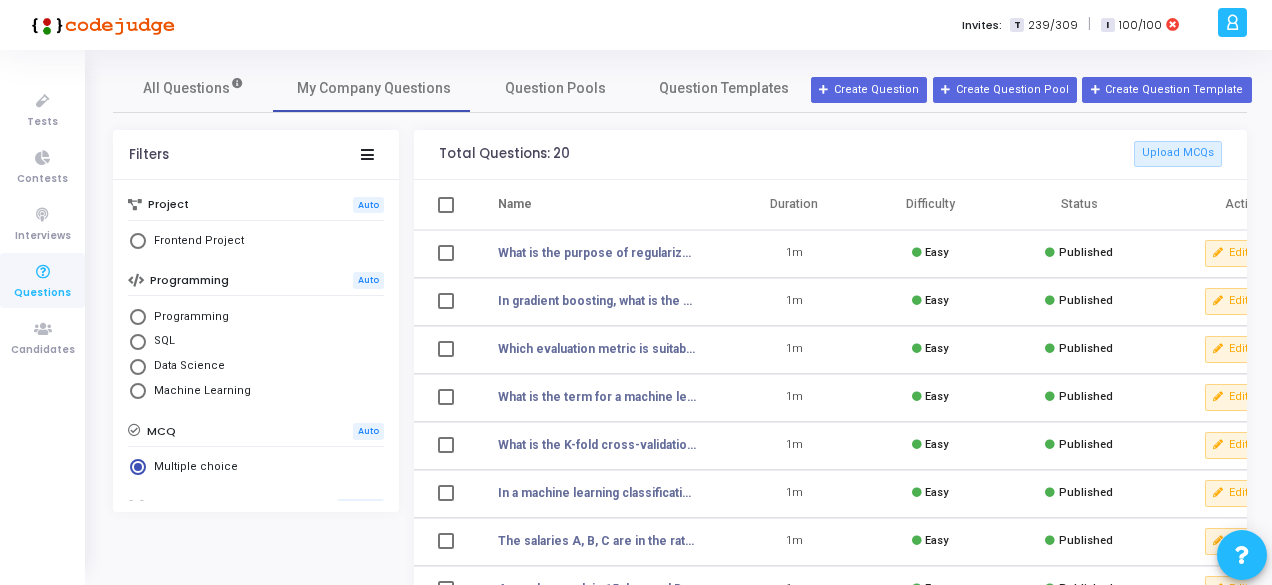 click at bounding box center [138, 391] 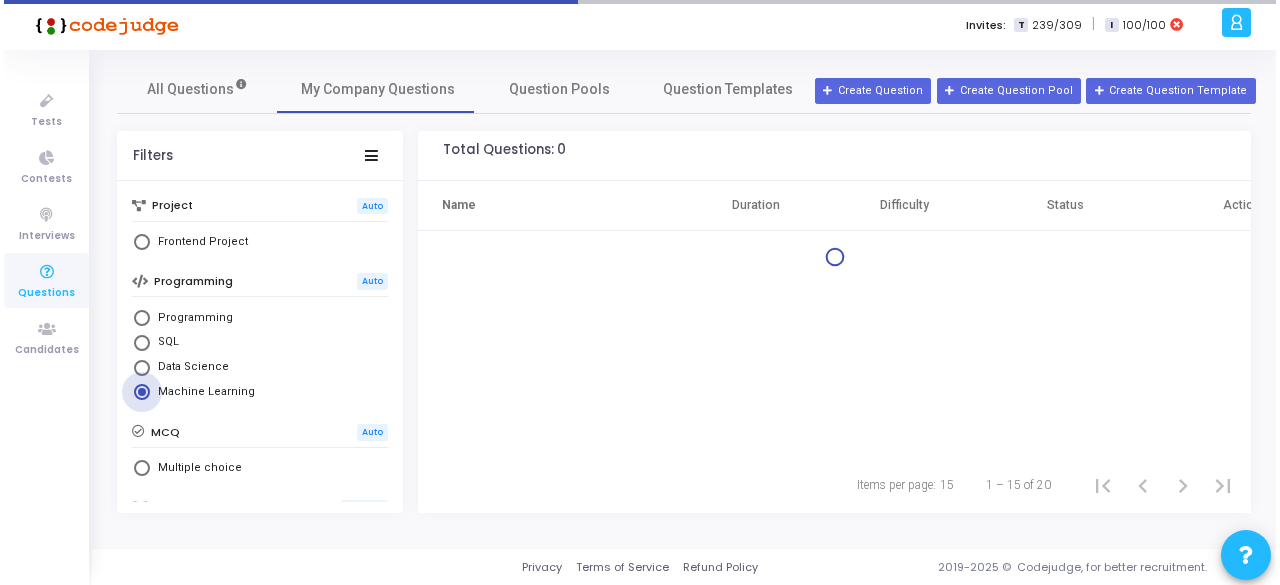 scroll, scrollTop: 0, scrollLeft: 0, axis: both 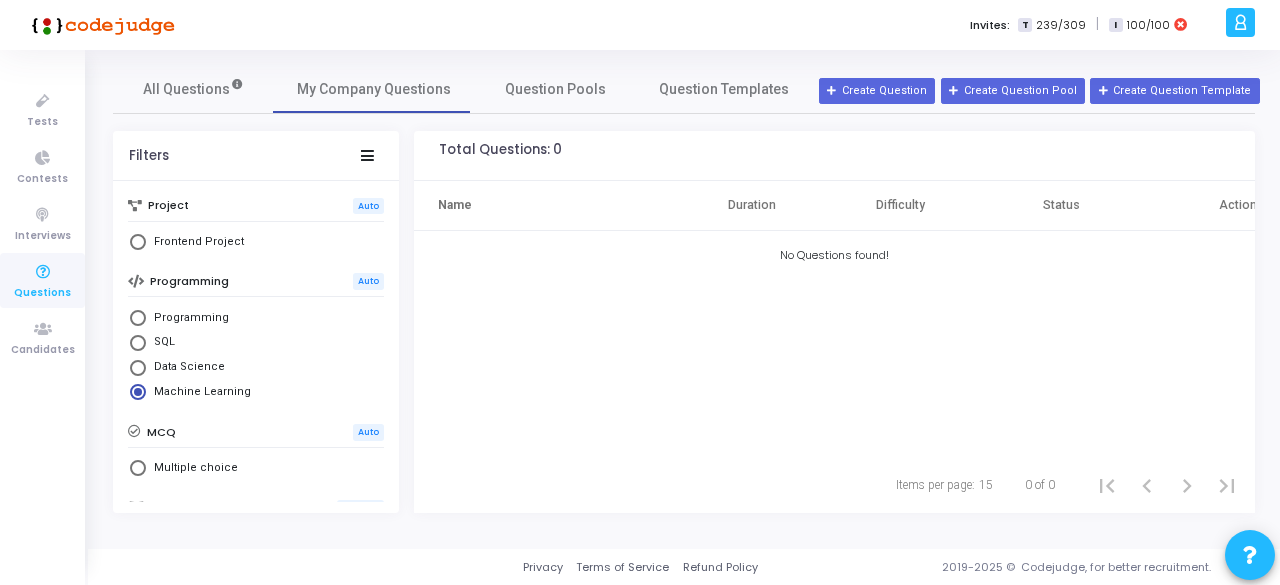 click at bounding box center [138, 468] 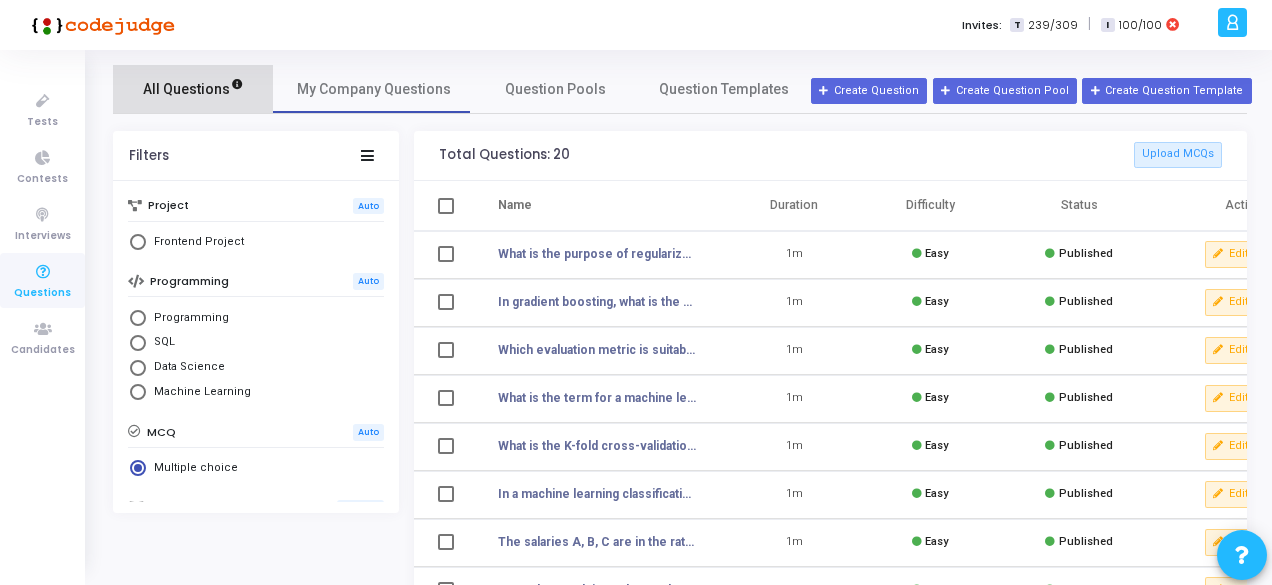 click on "All Questions" at bounding box center (193, 89) 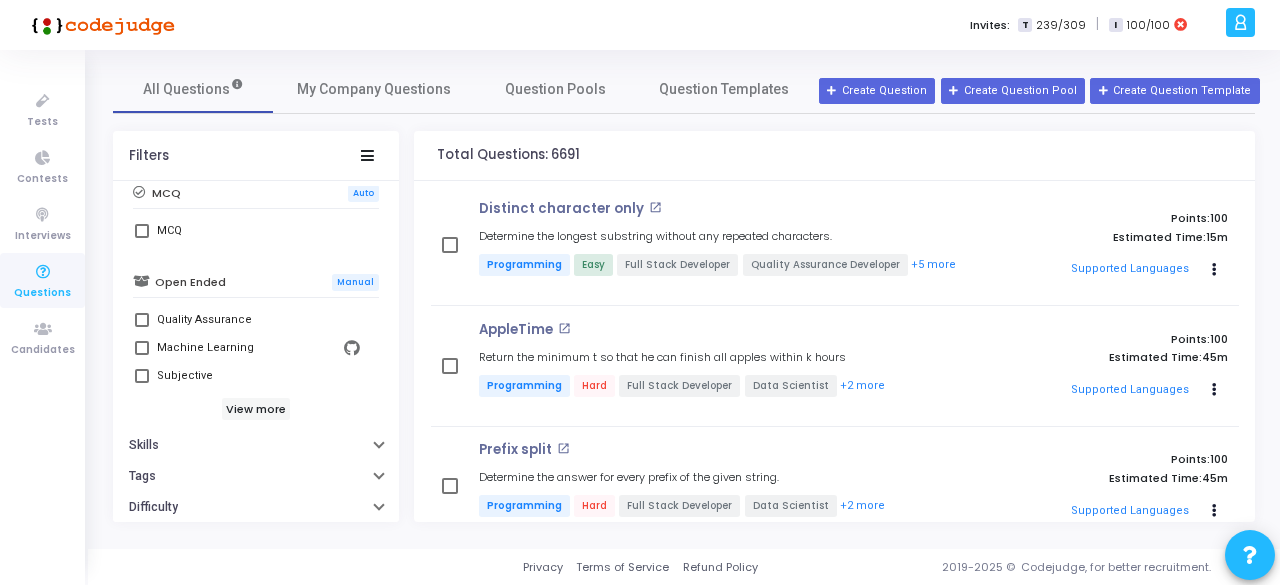 scroll, scrollTop: 578, scrollLeft: 0, axis: vertical 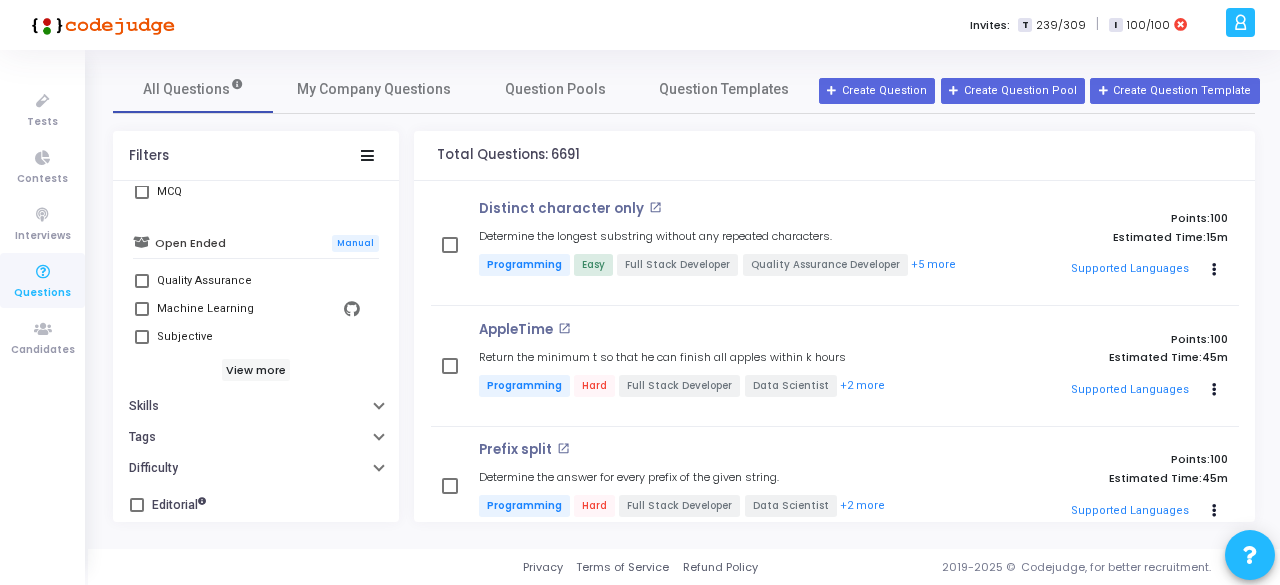 click at bounding box center (142, 309) 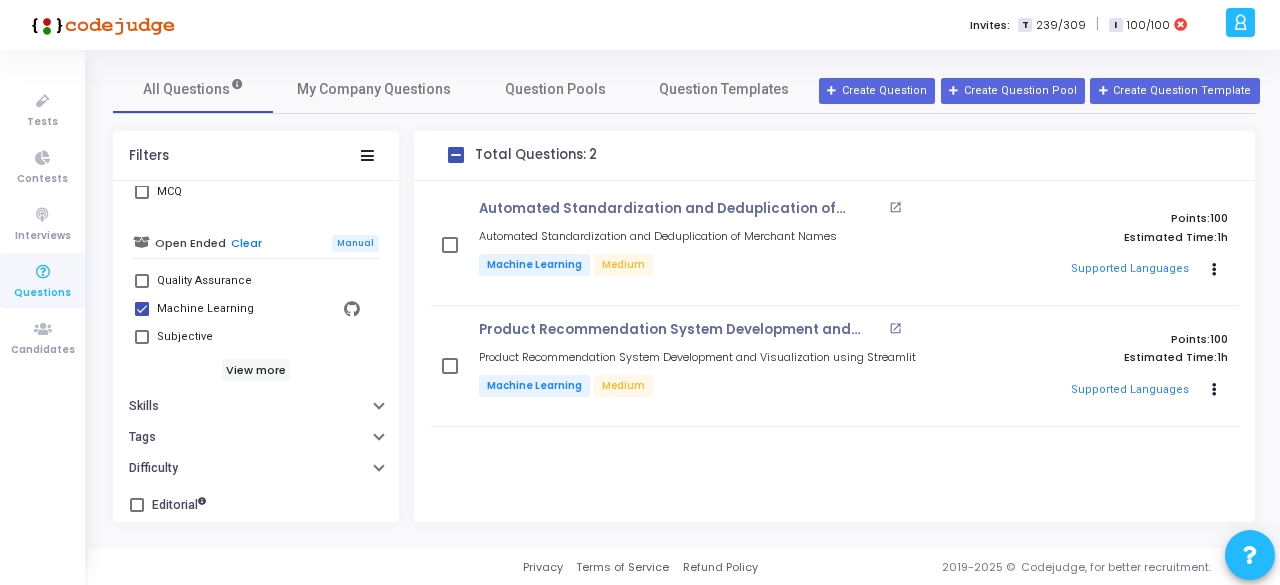 click at bounding box center (142, 309) 